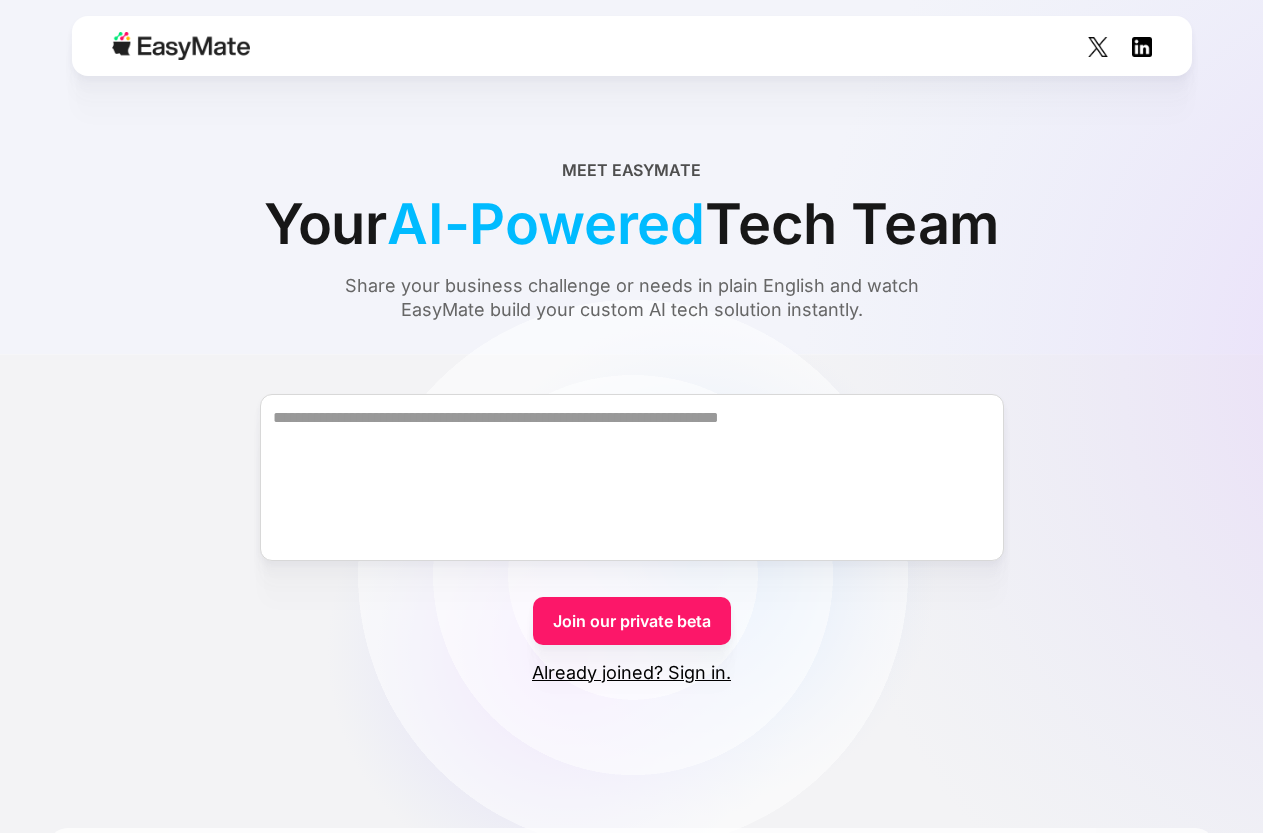 scroll, scrollTop: 0, scrollLeft: 0, axis: both 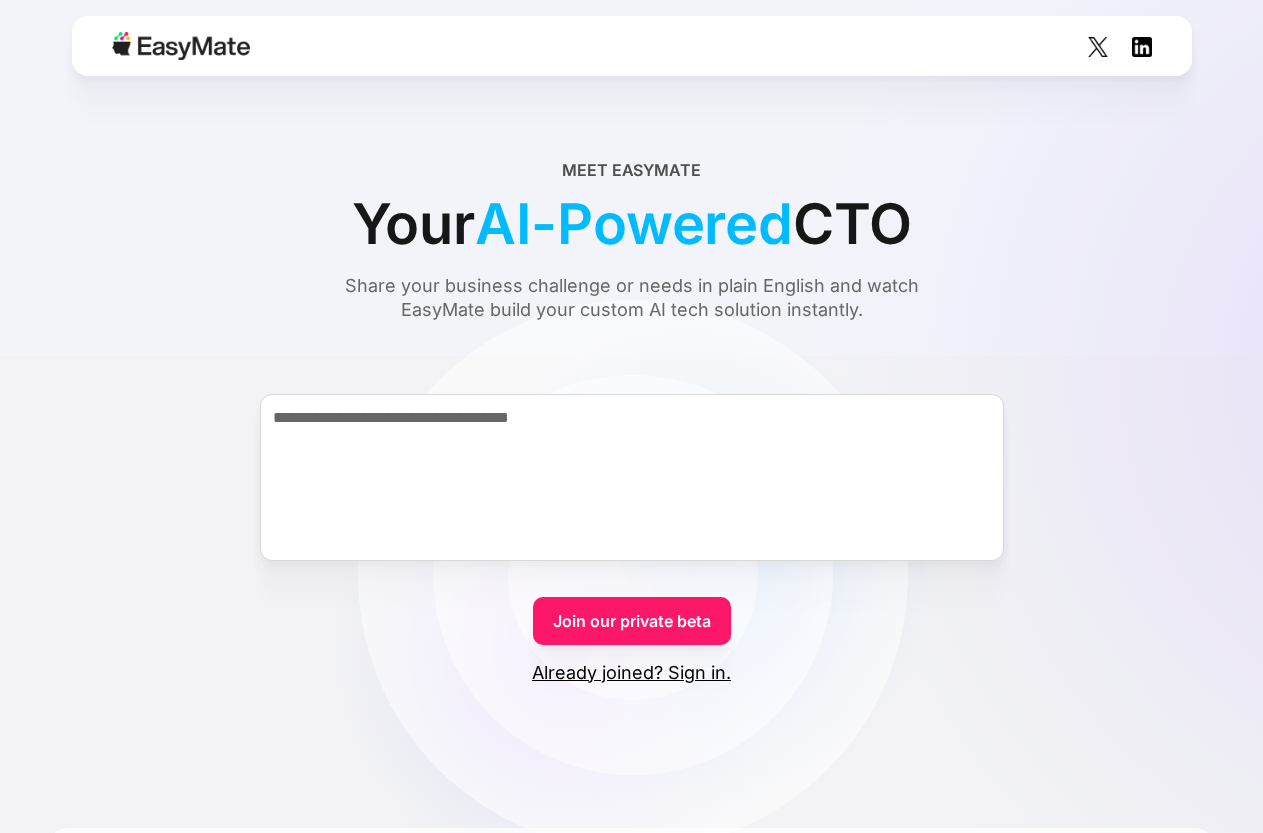 click on "**********" at bounding box center (632, 477) 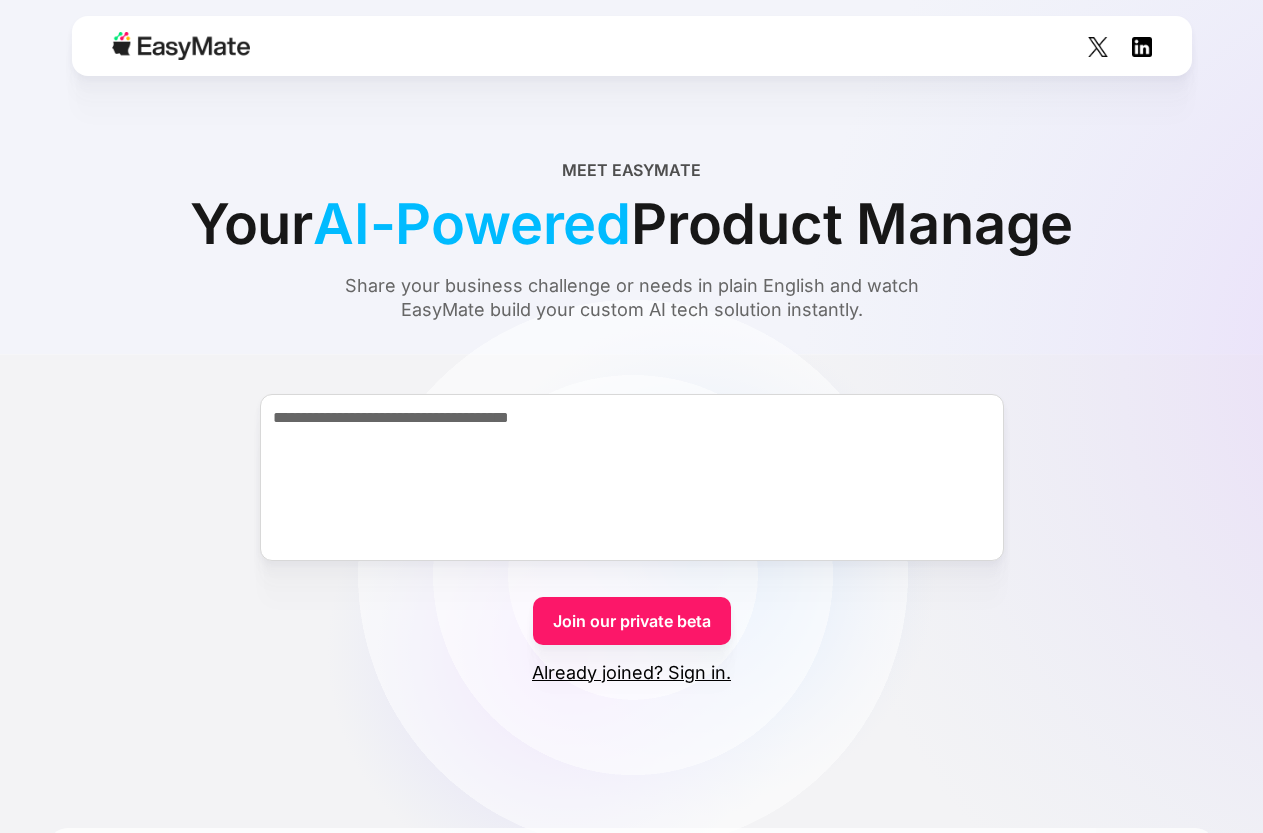 type on "**********" 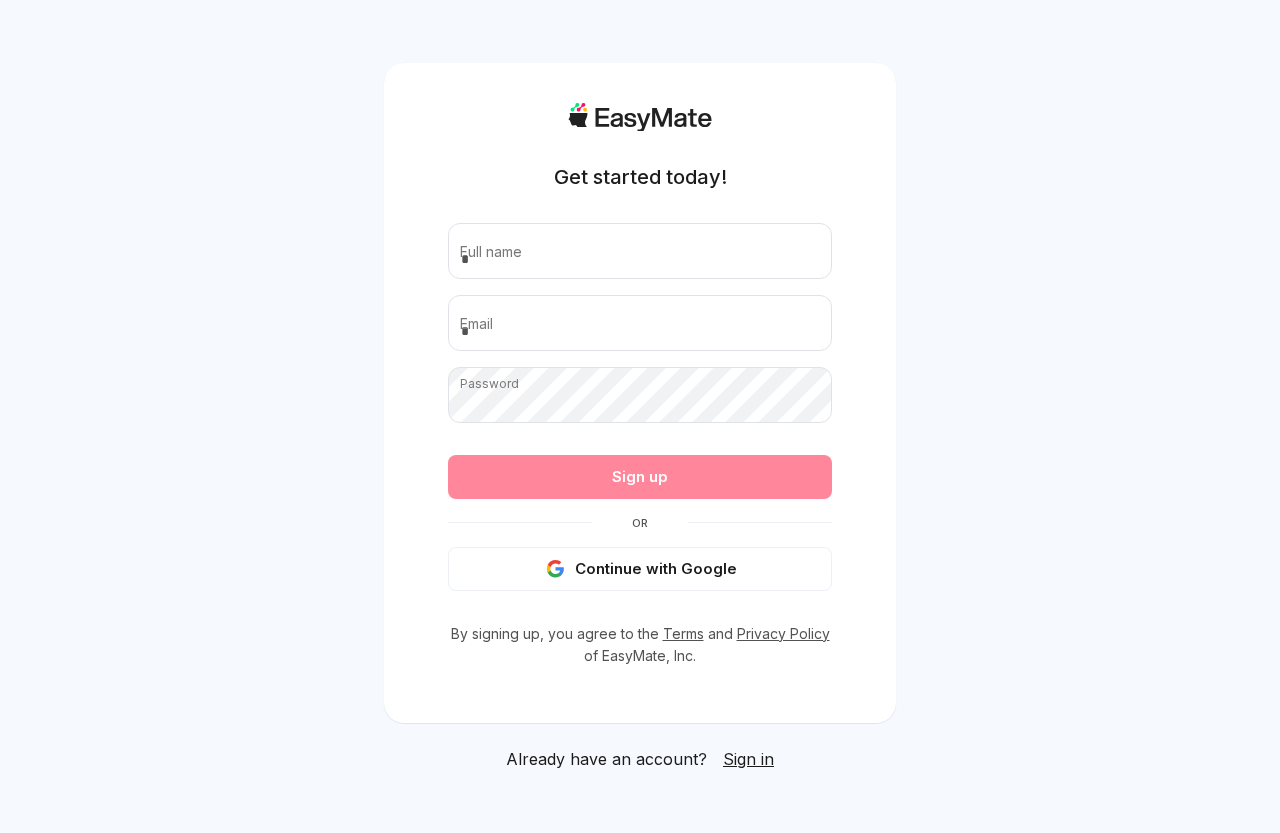 scroll, scrollTop: 0, scrollLeft: 0, axis: both 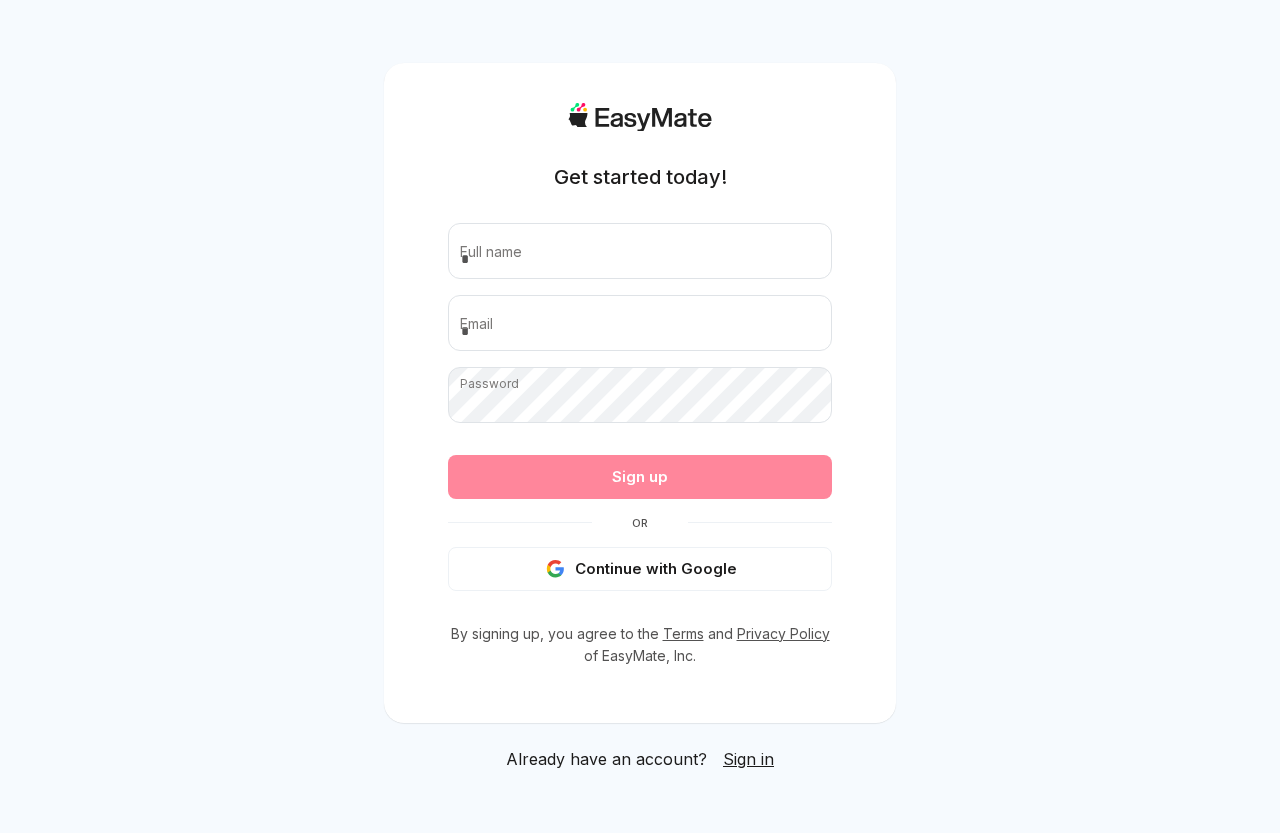 click on "Full name [EMAIL] [PASSWORD] Passwords must have at least 8 characters, including upper case letters, lower case letters, symbols and numbers. Sign up Or Continue with Google" at bounding box center (640, 407) 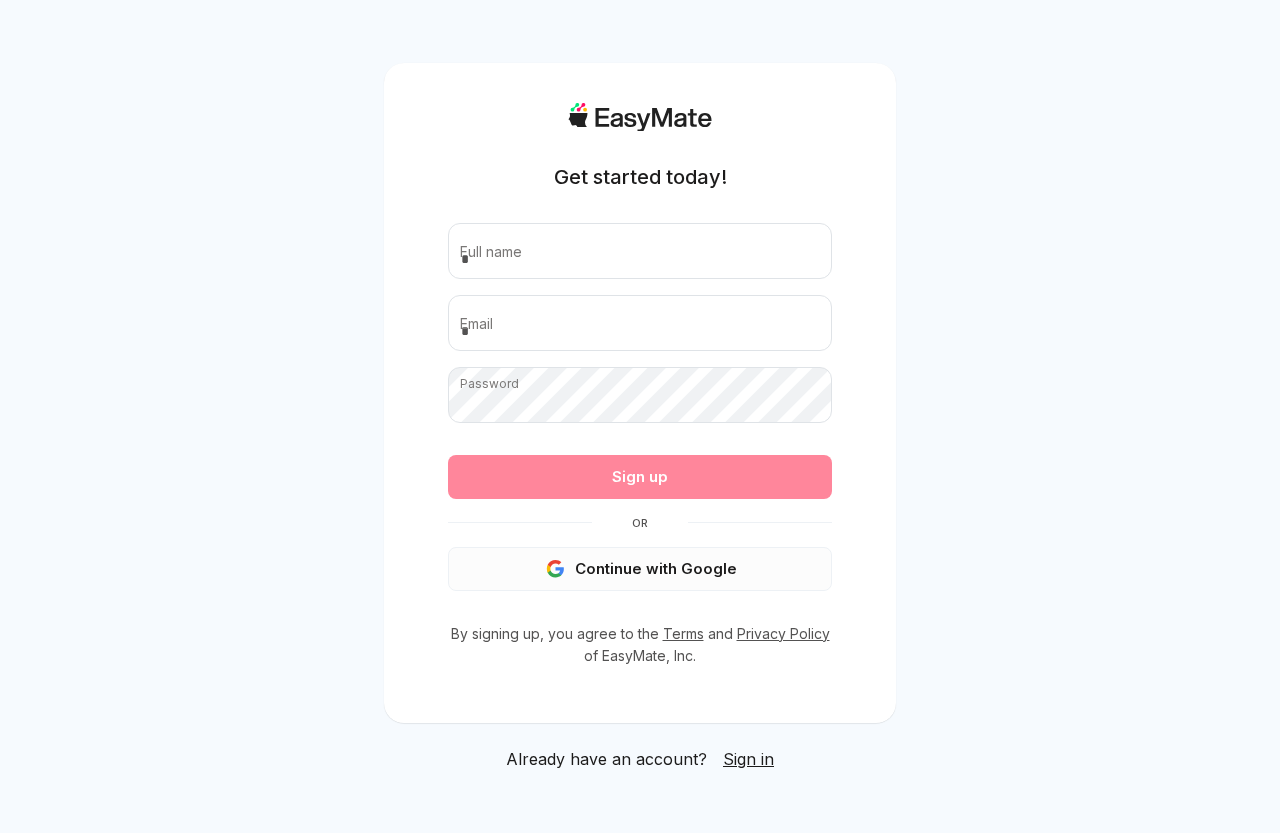 click on "Continue with Google" at bounding box center [640, 569] 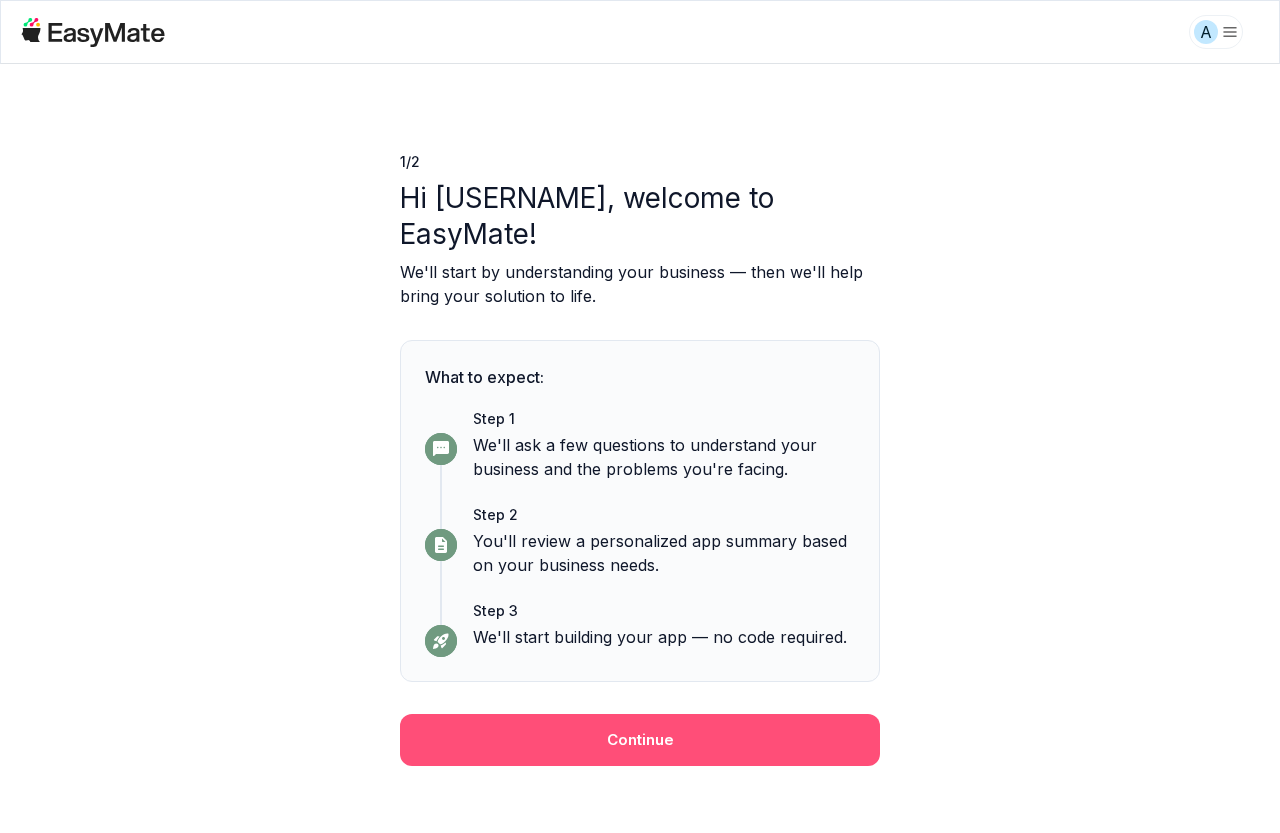scroll, scrollTop: 0, scrollLeft: 0, axis: both 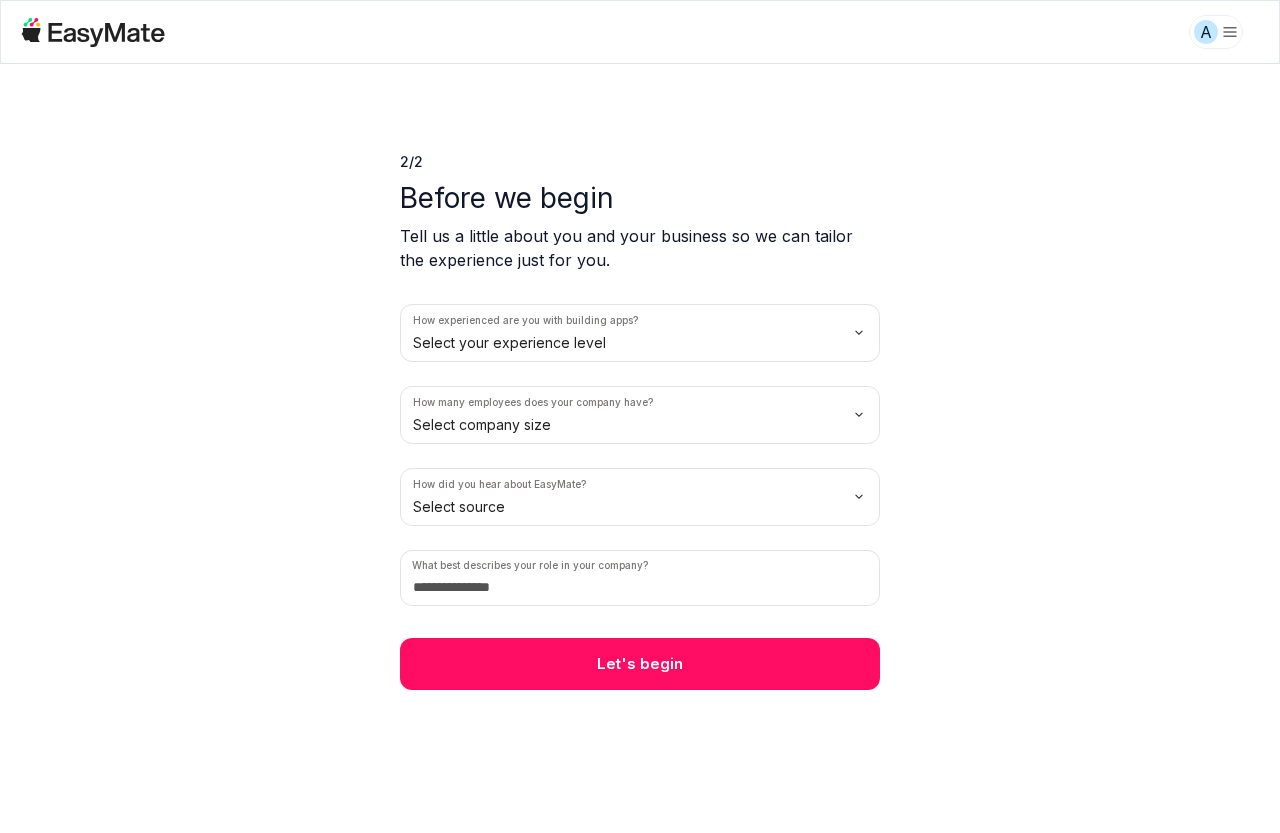 click on "A 2 / 2 Before we begin Tell us a little about you and your business so we can tailor the experience just for you. How experienced are you with building apps? Select your experience level How many employees does your company have? Select company size How did you hear about EasyMate? Select source What best describes your role in your company? Let's begin" at bounding box center [640, 416] 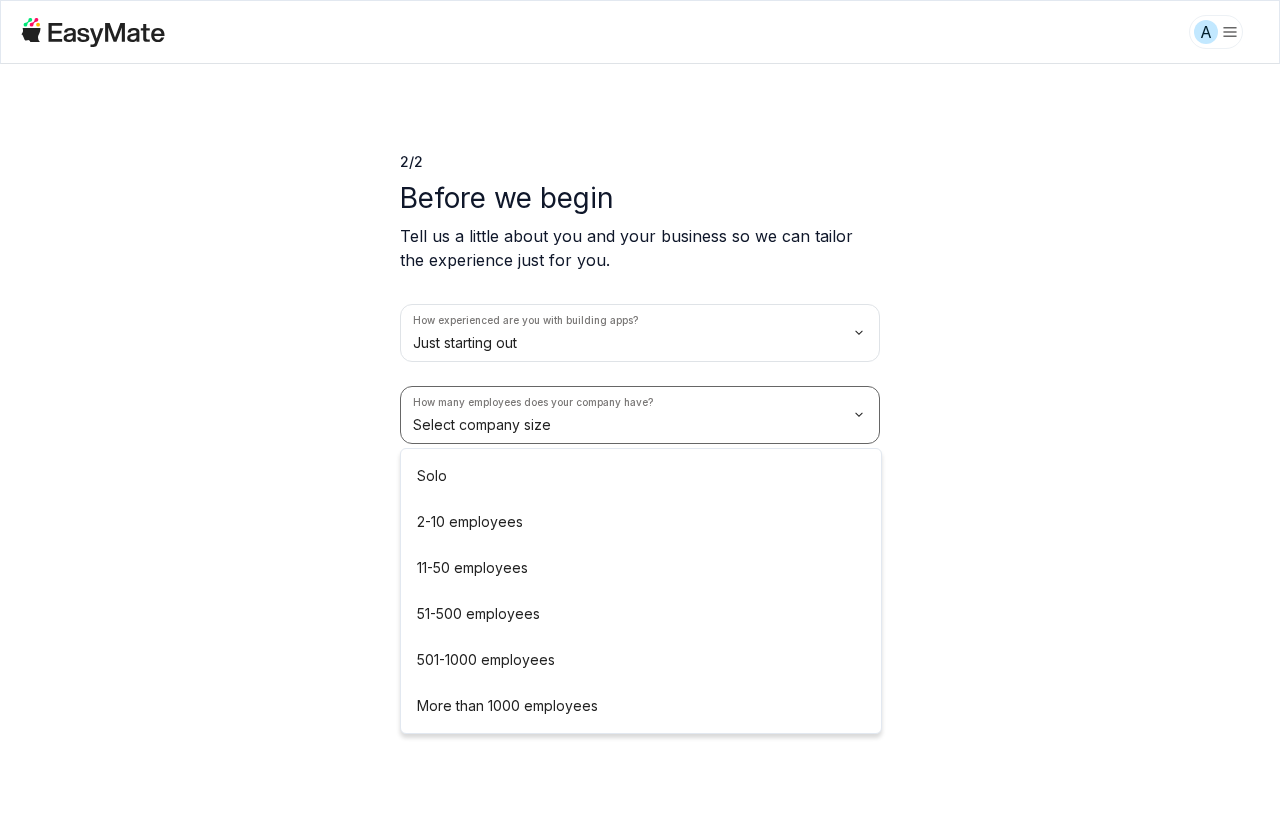 click on "A 2 / 2 Before we begin Tell us a little about you and your business so we can tailor the experience just for you. How experienced are you with building apps? Just starting out How many employees does your company have? Select company size How did you hear about EasyMate? Select source What best describes your role in your company? Let's begin
Solo 2-10 employees 11-50 employees 51-500 employees 501-1000 employees More than 1000 employees" at bounding box center [640, 416] 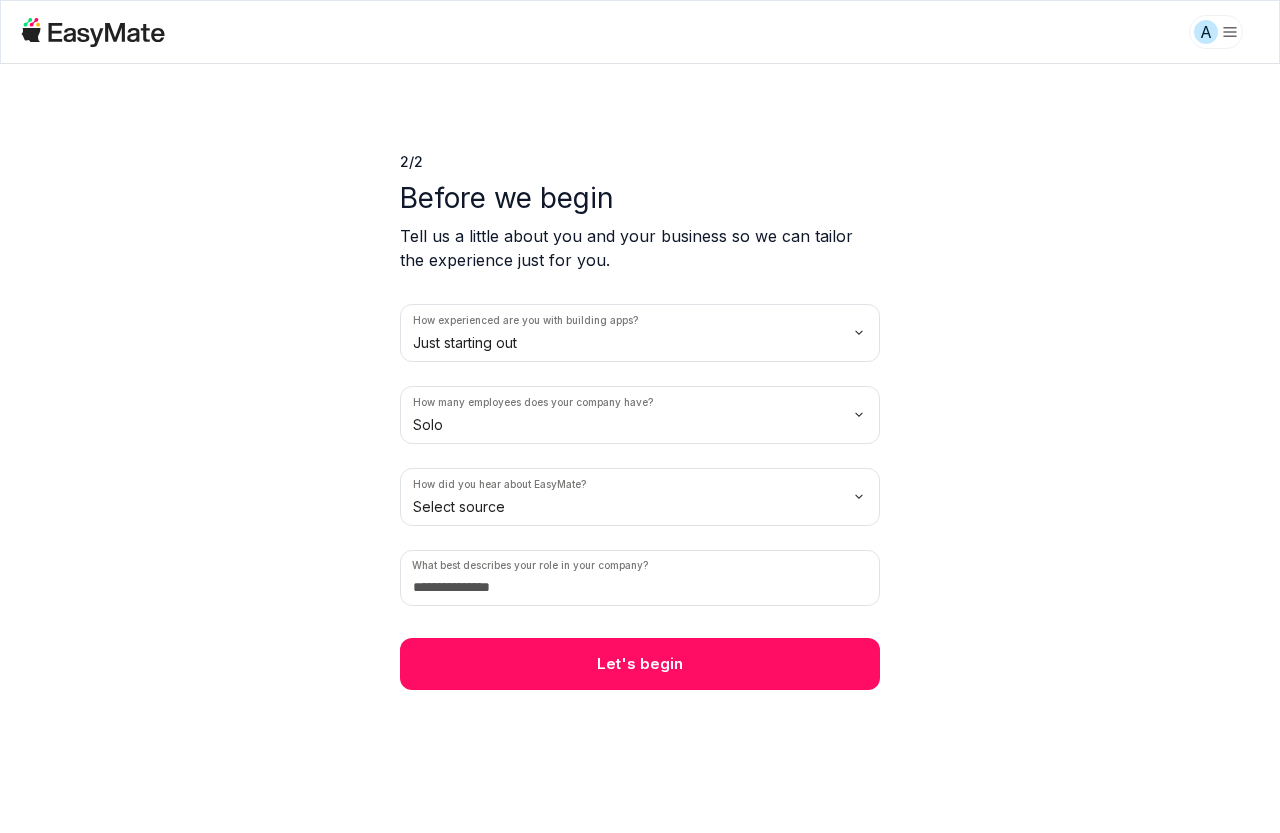 click on "A 2 / 2 Before we begin Tell us a little about you and your business so we can tailor the experience just for you. How experienced are you with building apps? Just starting out How many employees does your company have? Solo How did you hear about EasyMate? Select source What best describes your role in your company? Let's begin" at bounding box center (640, 416) 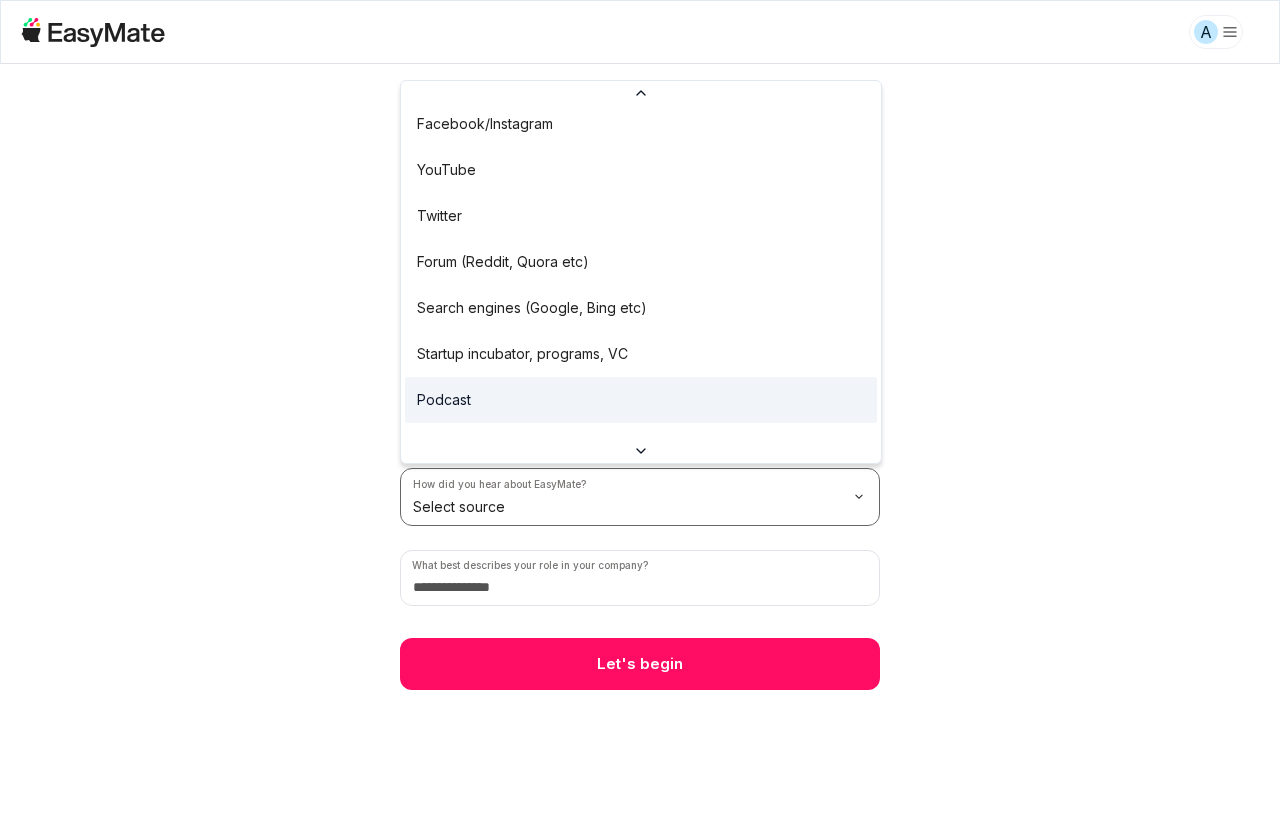 scroll, scrollTop: 0, scrollLeft: 0, axis: both 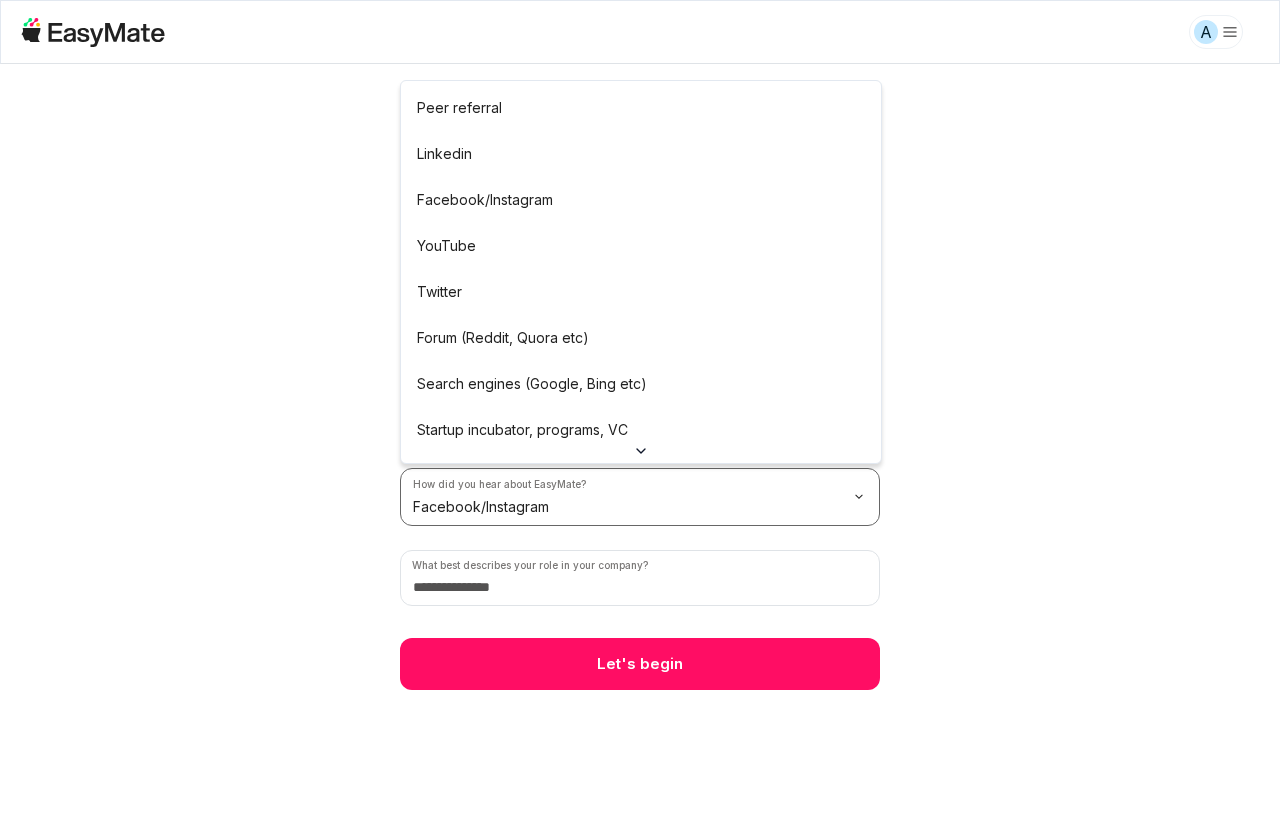 click on "A 2 / 2 Before we begin Tell us a little about you and your business so we can tailor the experience just for you. How experienced are you with building apps? Just starting out How many employees does your company have? Solo How did you hear about EasyMate? Facebook/Instagram What best describes your role in your company? Let's begin
Peer referral Linkedin Facebook/Instagram YouTube Twitter Forum (Reddit, Quora etc) Search engines (Google, Bing etc) Startup incubator, programs, VC Podcast Press or news outlet Other" at bounding box center [640, 416] 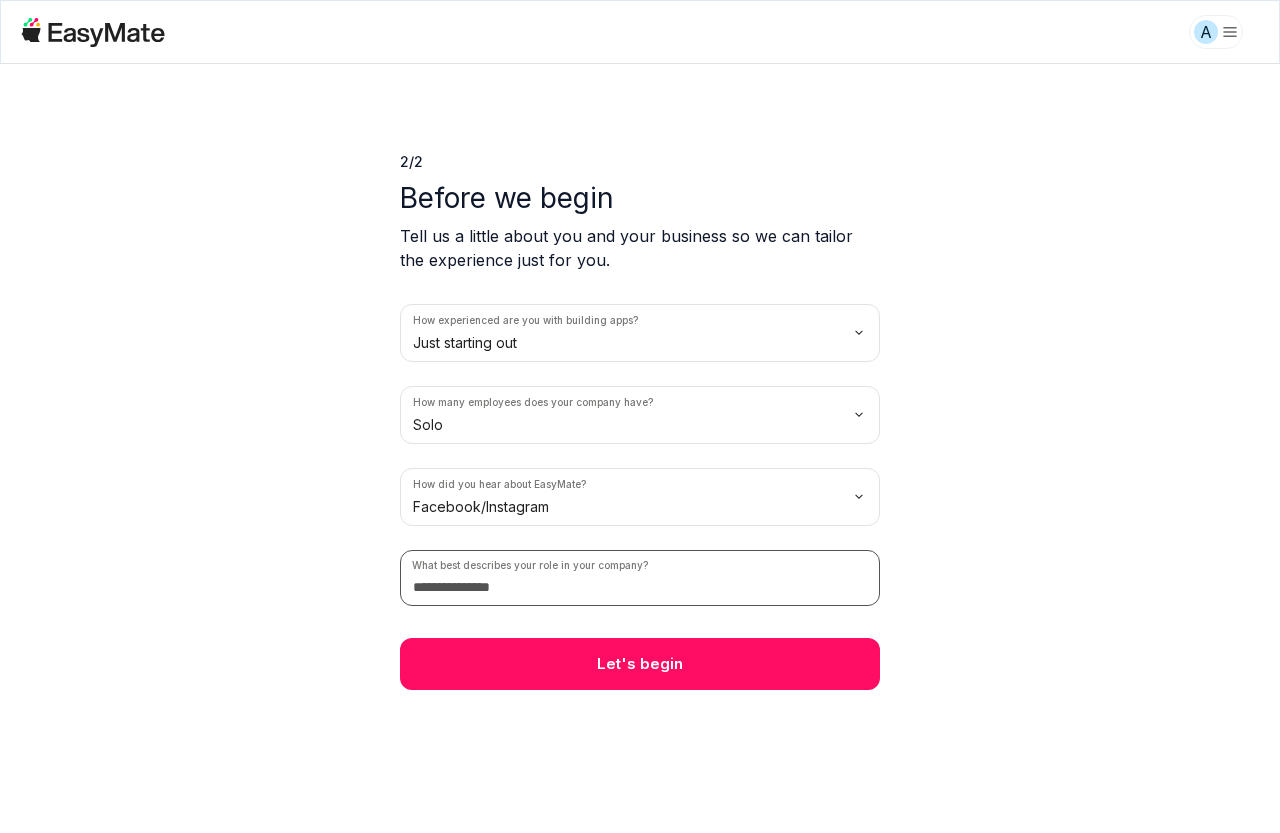 click at bounding box center (640, 578) 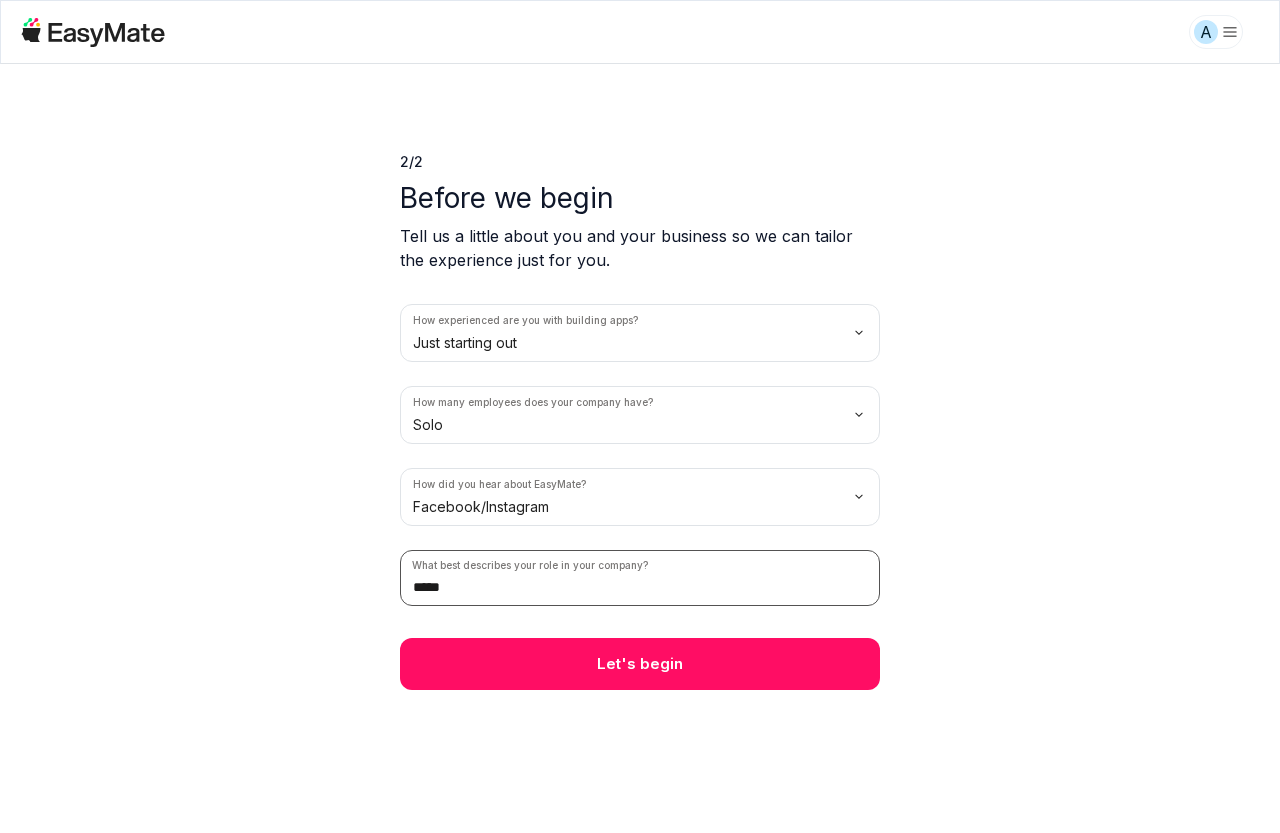 click on "*****" at bounding box center (640, 578) 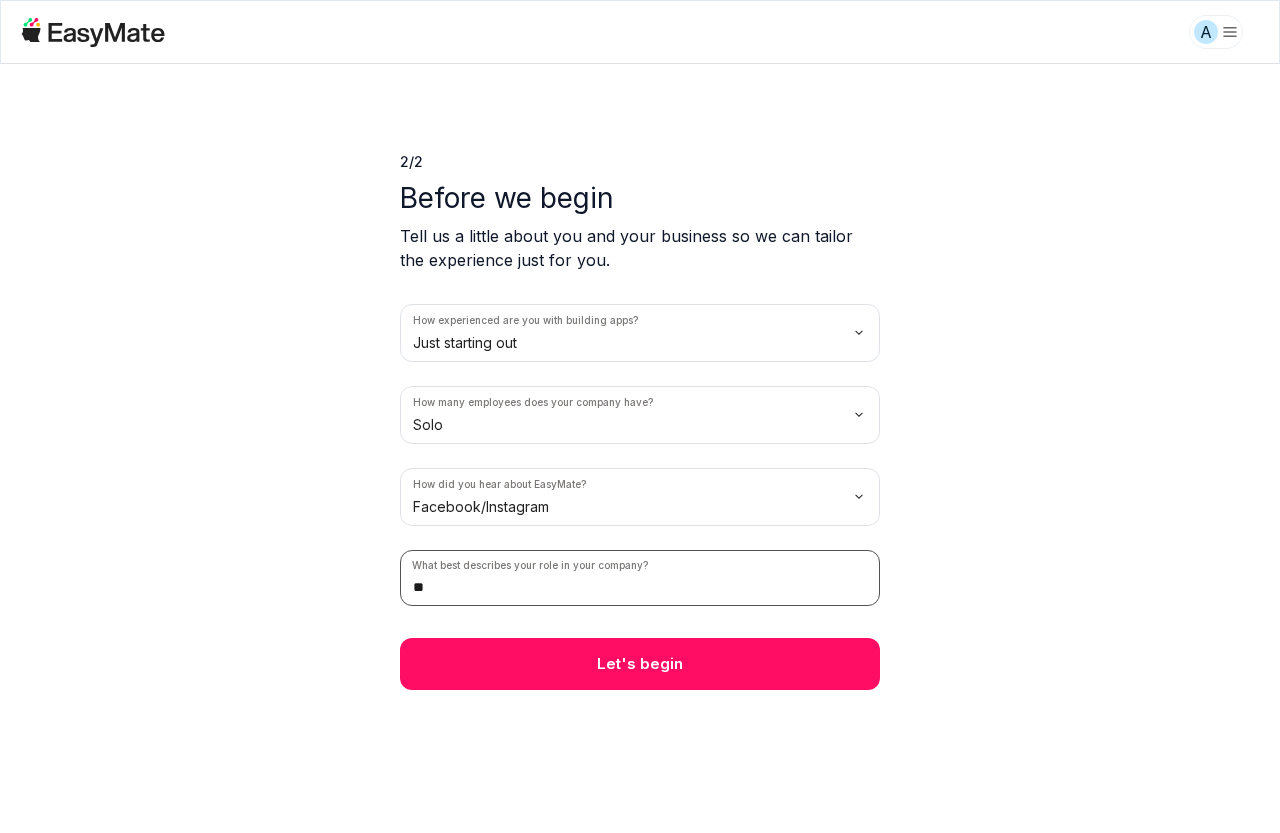 type on "*" 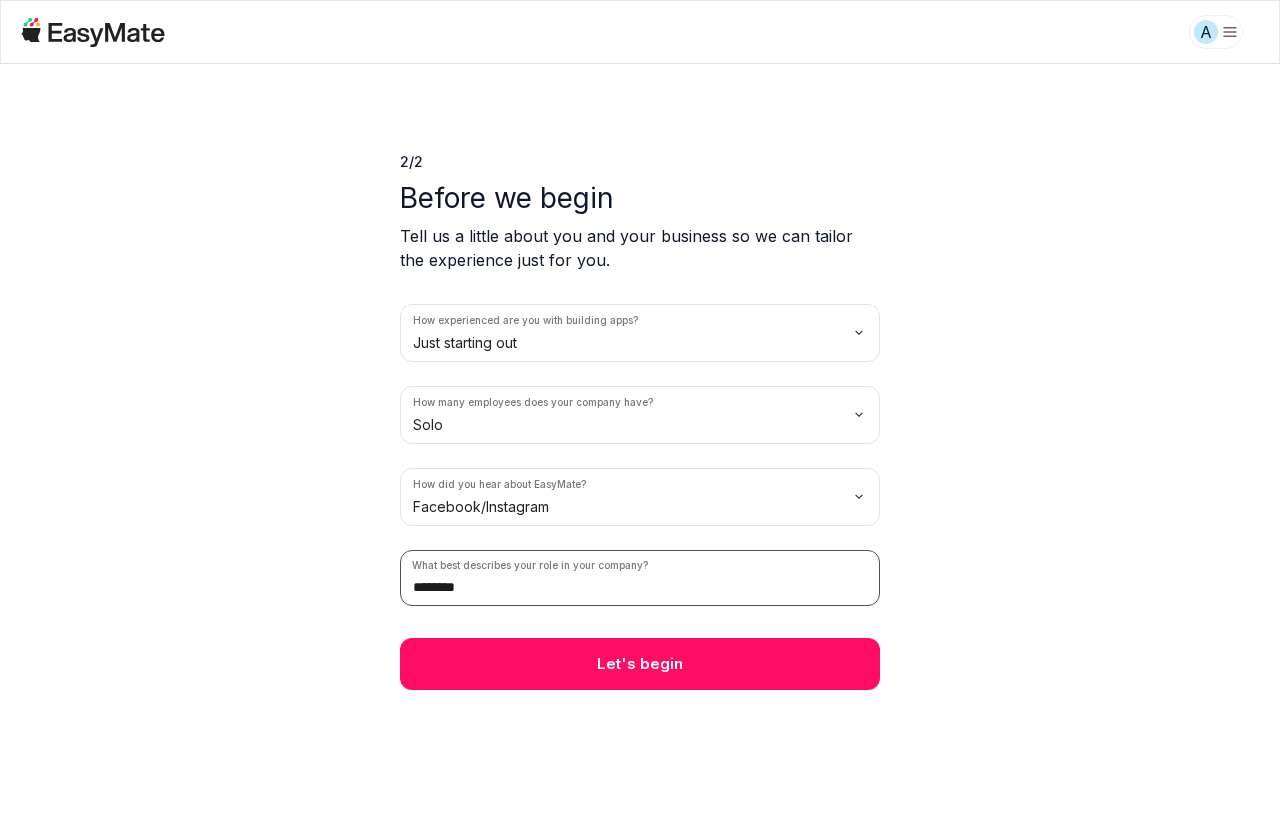 type on "********" 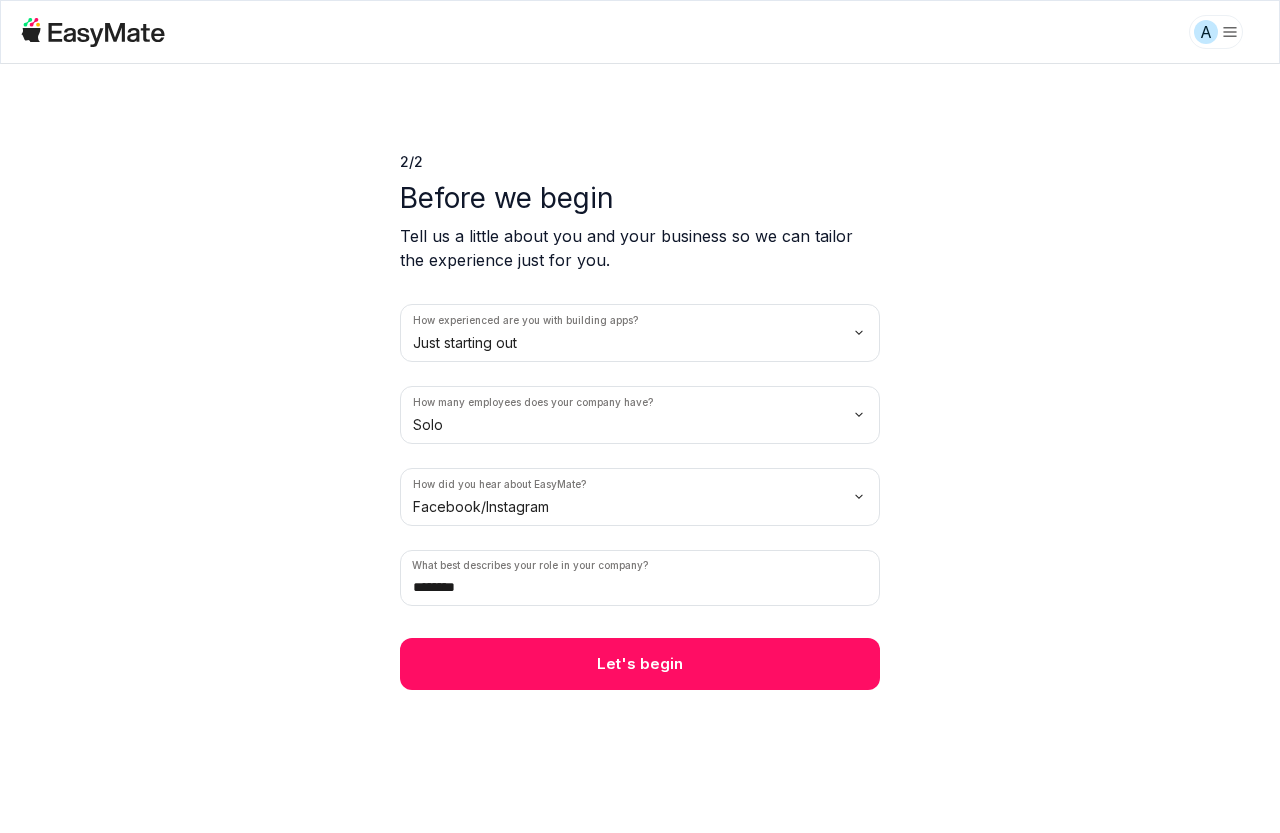click on "2 / 2 Before we begin Tell us a little about you and your business so we can tailor the experience just for you. How experienced are you with building apps? Just starting out How many employees does your company have? Solo How did you hear about EasyMate? Facebook/Instagram What best describes your role in your company? ******** Let's begin" at bounding box center [640, 448] 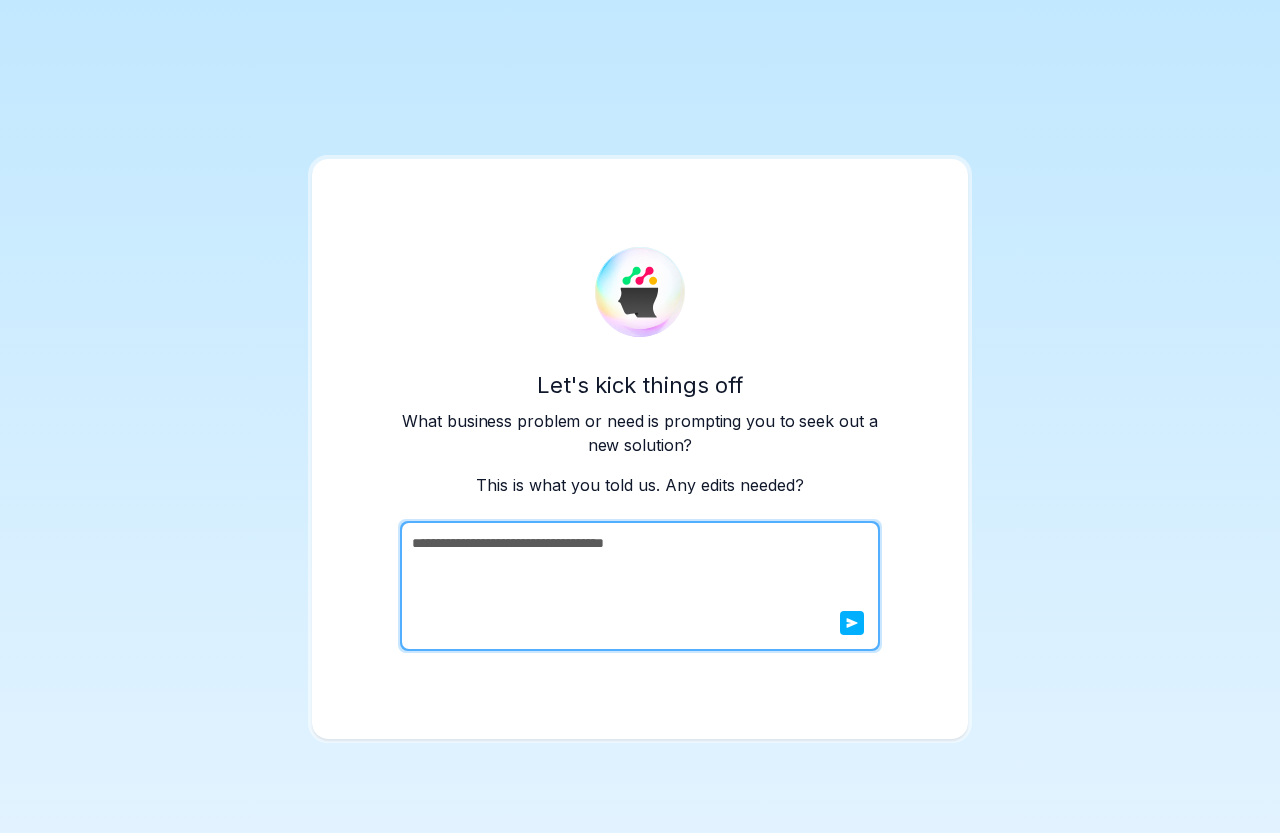 click on "**********" at bounding box center (638, 586) 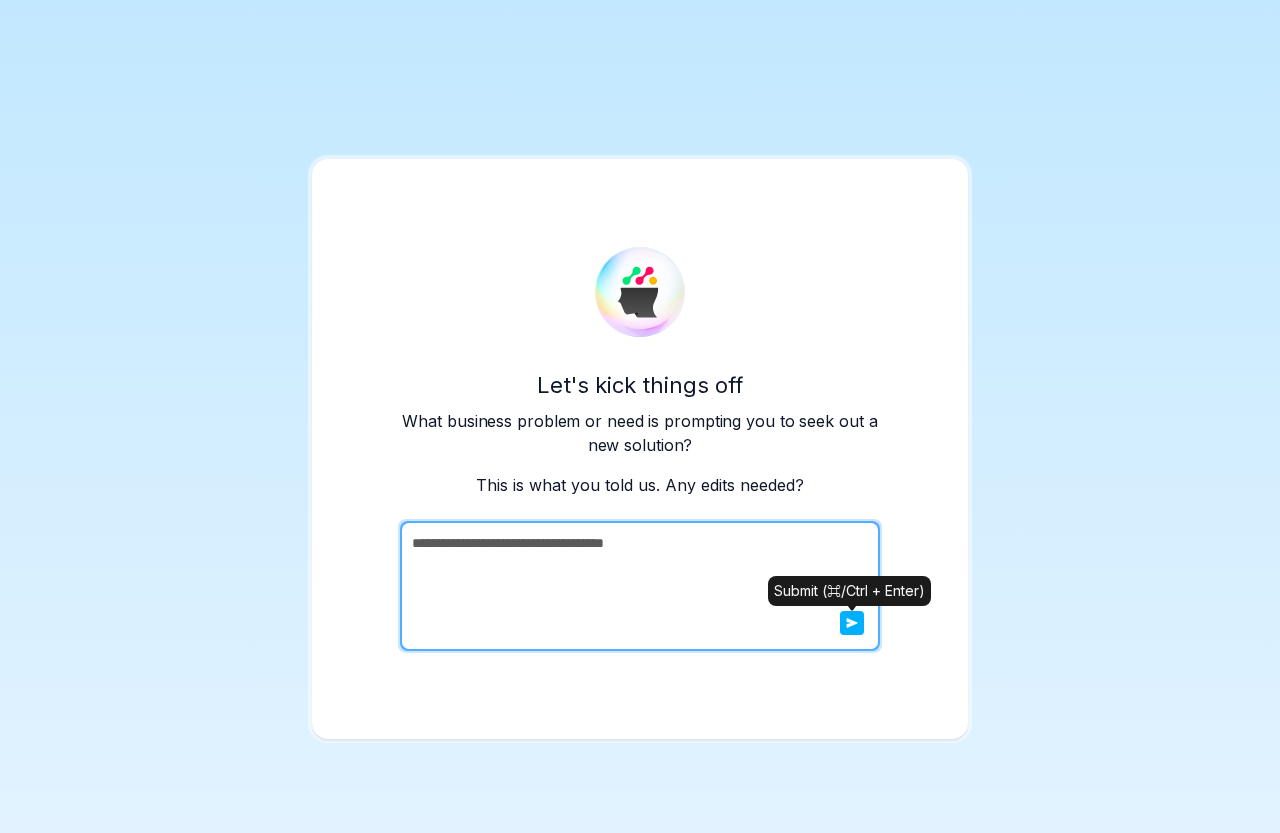 click 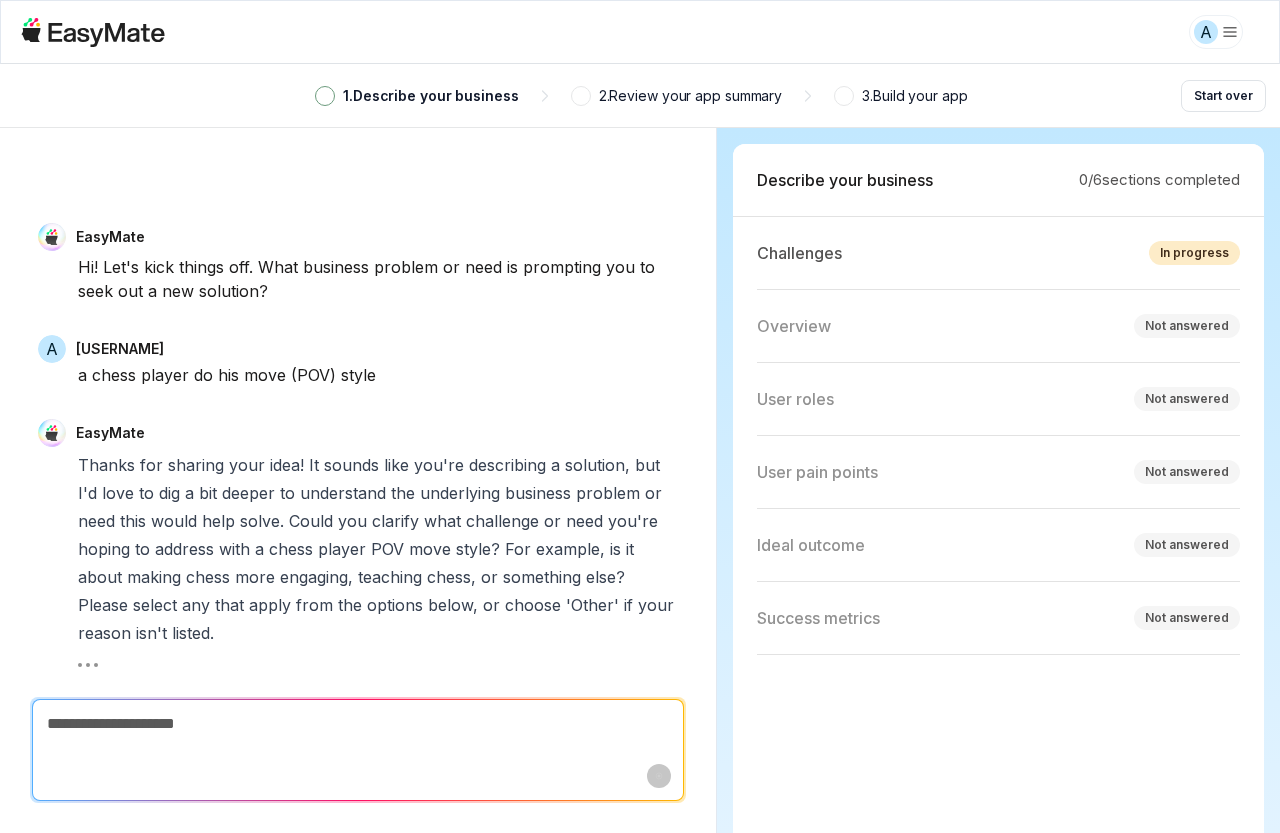 scroll, scrollTop: 335, scrollLeft: 0, axis: vertical 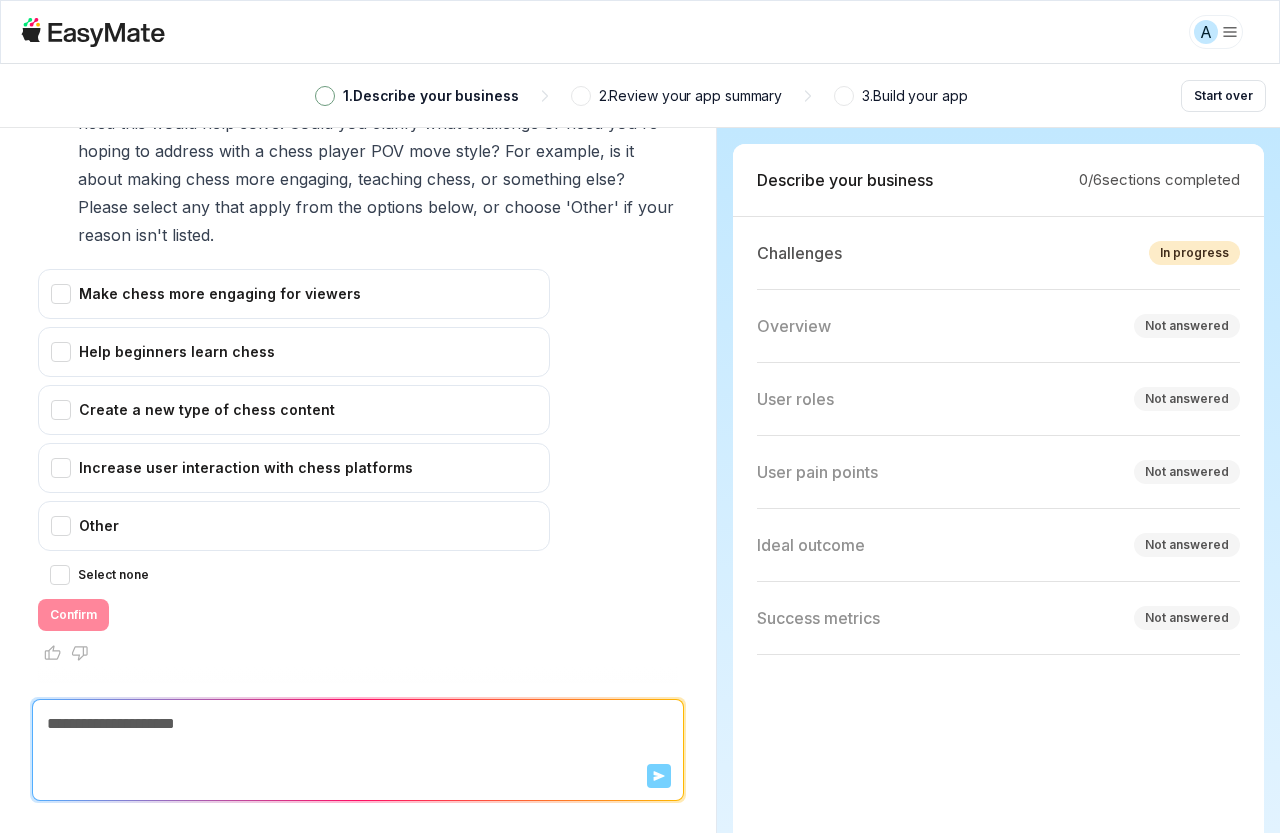 click 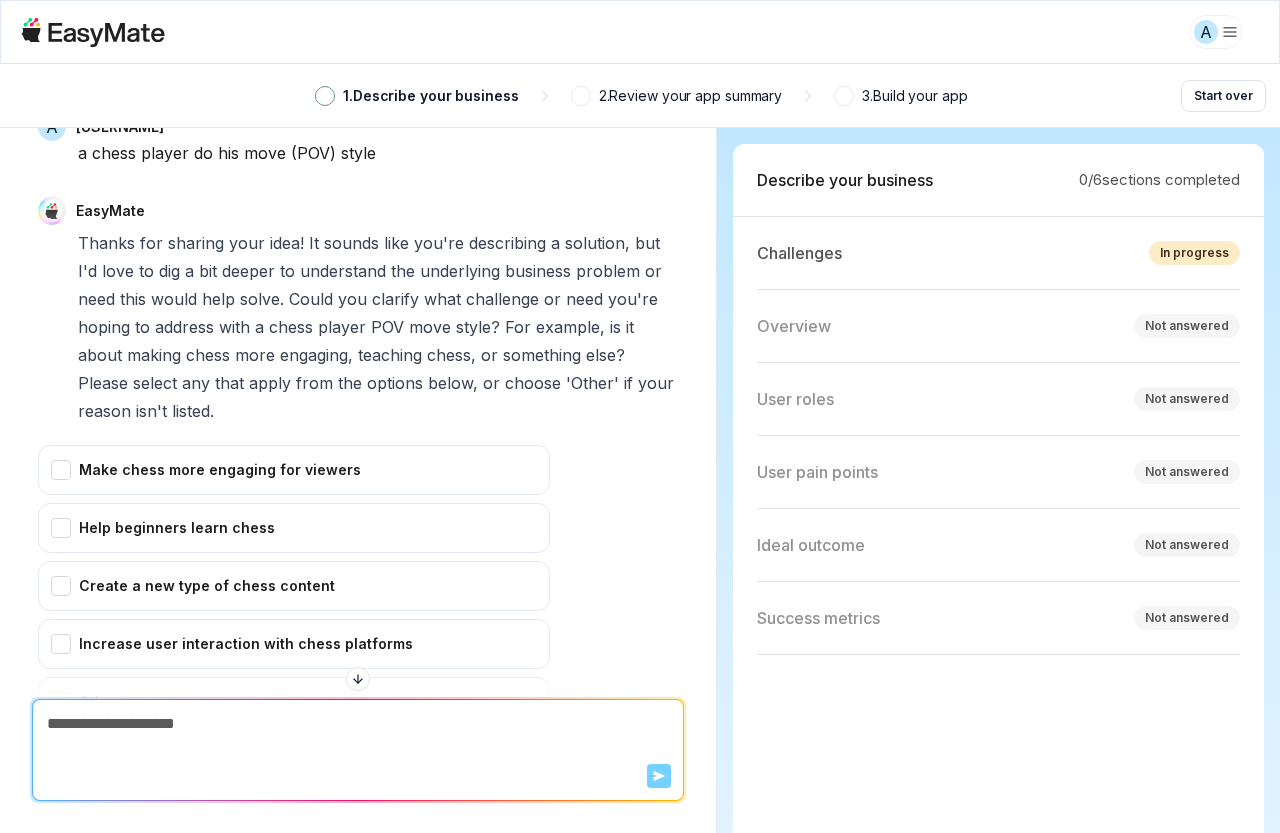 scroll, scrollTop: 0, scrollLeft: 0, axis: both 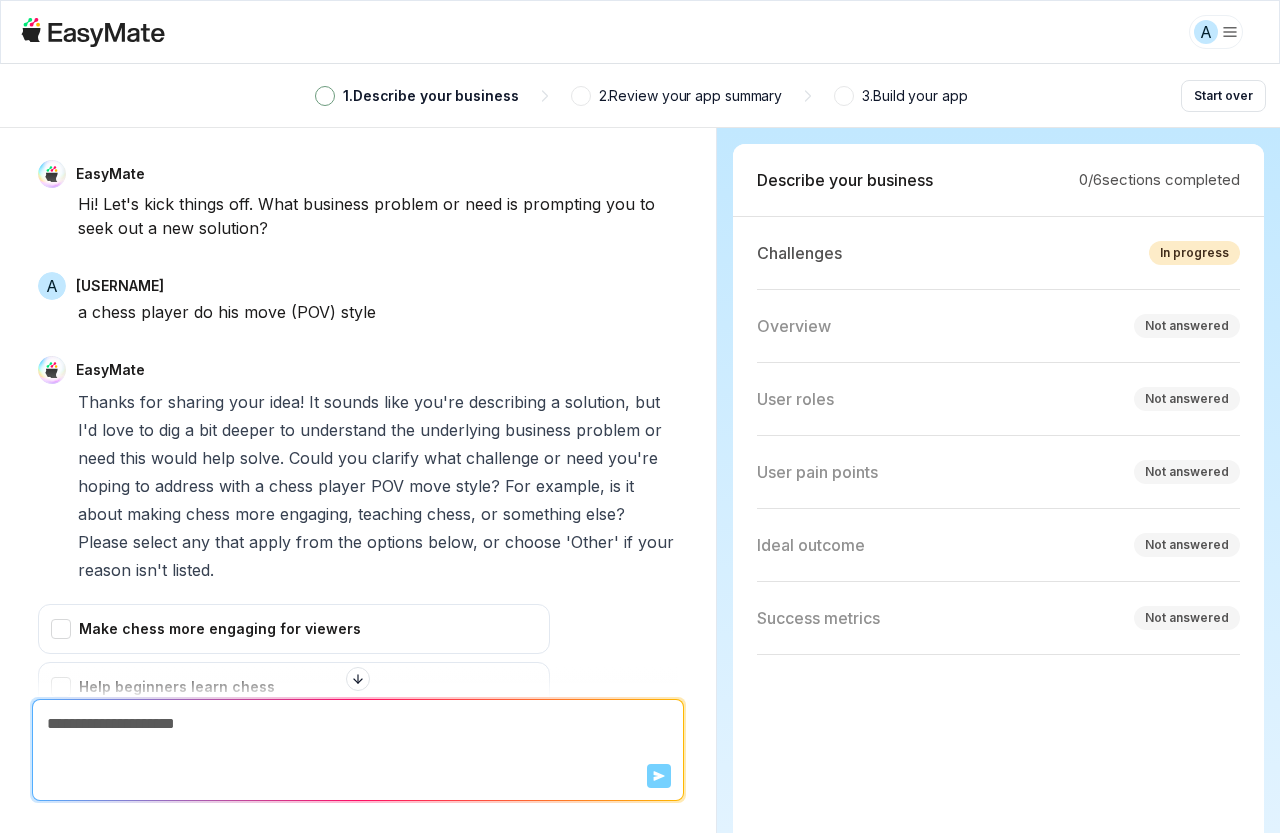 click on "A 1 . Describe your business 2 . Review your app summary 3 . Build your app Start over EasyMate Hi! Let's kick things off. What business problem or need is prompting you to seek out a new solution? A arbs a chess player do his move (POV) style EasyMate Thanks for sharing your idea! It sounds like you're describing a solution, but I'd love to dig a bit deeper to understand the underlying business problem or need this would help solve. Could you clarify what challenge or need you're hoping to address with a chess player POV move style? For example, is it about making chess more engaging, teaching chess, or something else? Please select any that apply from the options below, or choose 'Other' if your reason isn't listed. Make chess more engaging for viewers Help beginners learn chess Create a new type of chess content Other Select none Confirm Send 0 /" at bounding box center [640, 416] 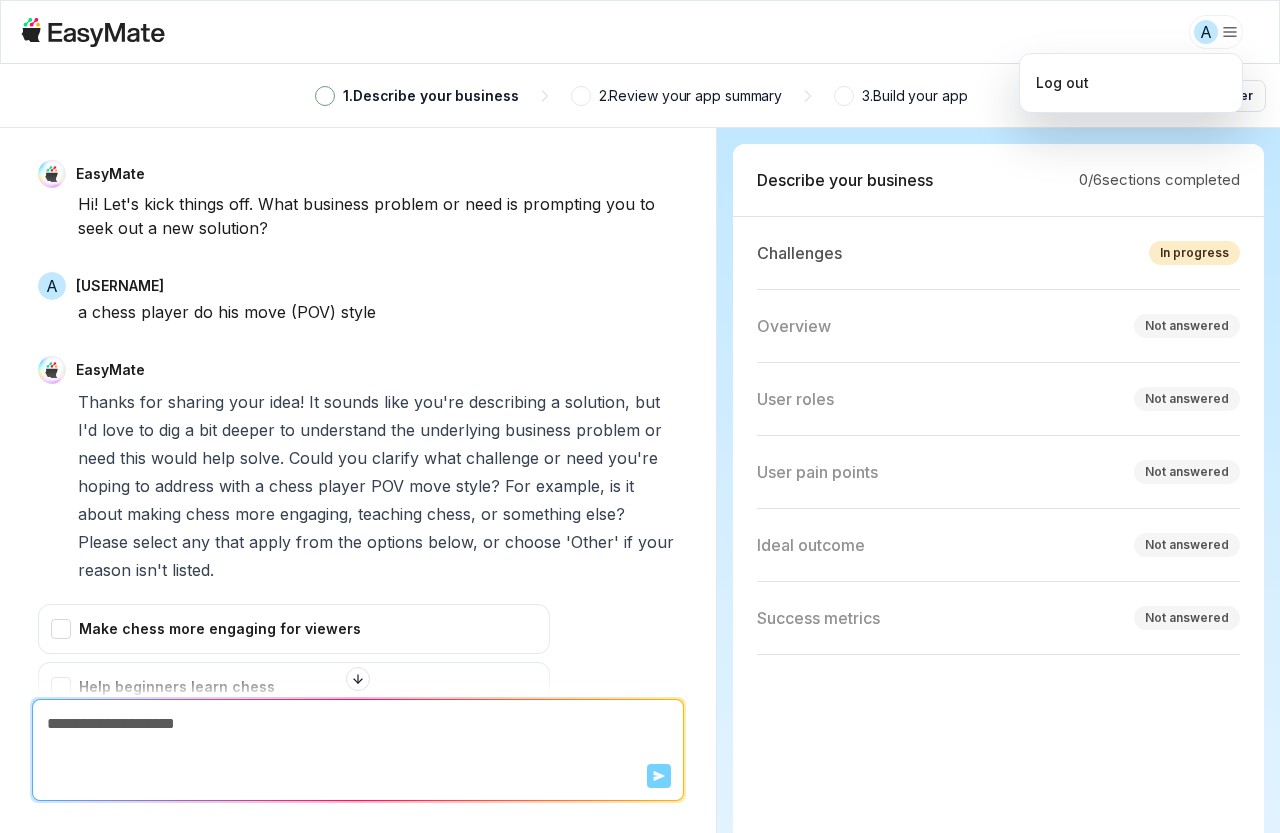click on "A 1 . Describe your business 2 . Review your app summary 3 . Build your app Start over EasyMate Hi! Let's kick things off. What business problem or need is prompting you to seek out a new solution? A arbs a chess player do his move (POV) style EasyMate Thanks for sharing your idea! It sounds like you're describing a solution, but I'd love to dig a bit deeper to understand the underlying business problem or need this would help solve. Could you clarify what challenge or need you're hoping to address with a chess player POV move style? For example, is it about making chess more engaging, teaching chess, or something else? Please select any that apply from the options below, or choose 'Other' if your reason isn't listed. Make chess more engaging for viewers Help beginners learn chess Create a new type of chess content Other Select none Confirm Send 0 /" at bounding box center [640, 416] 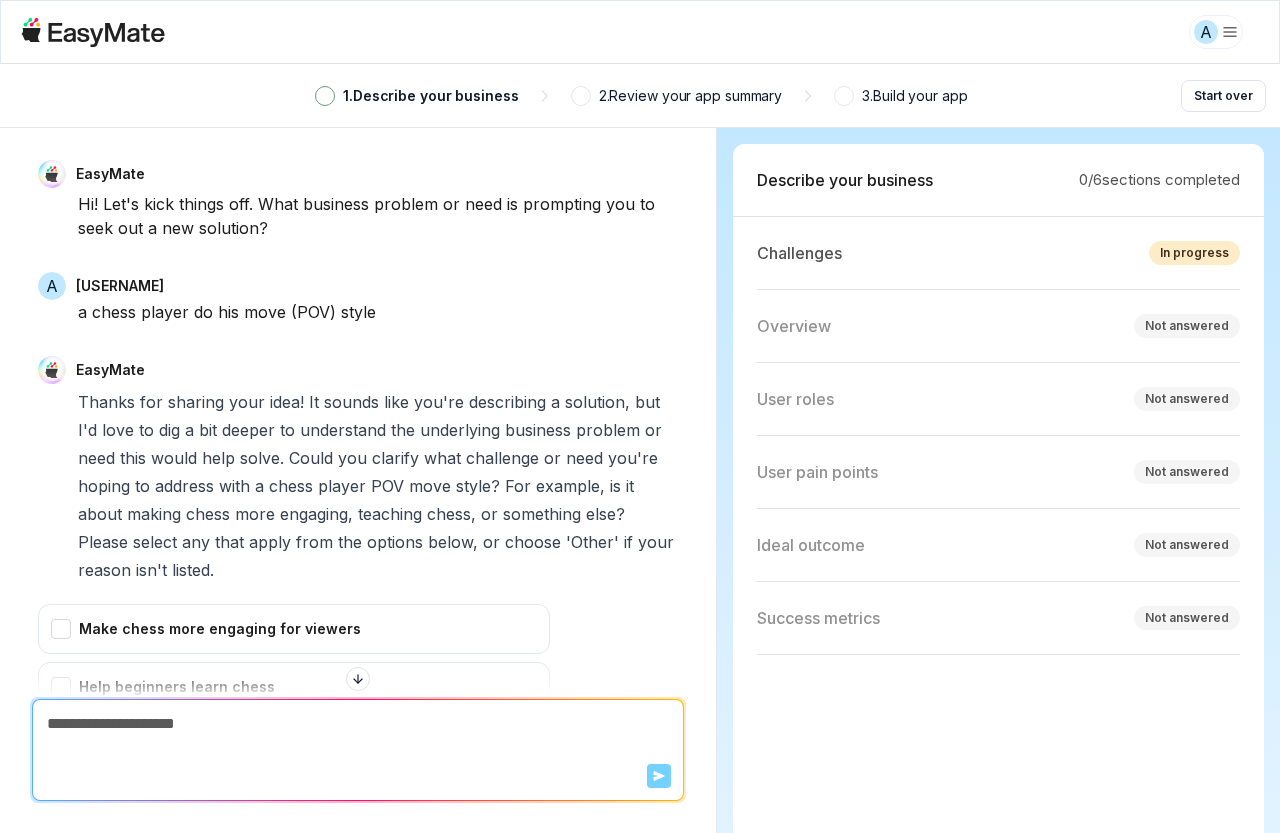 click 